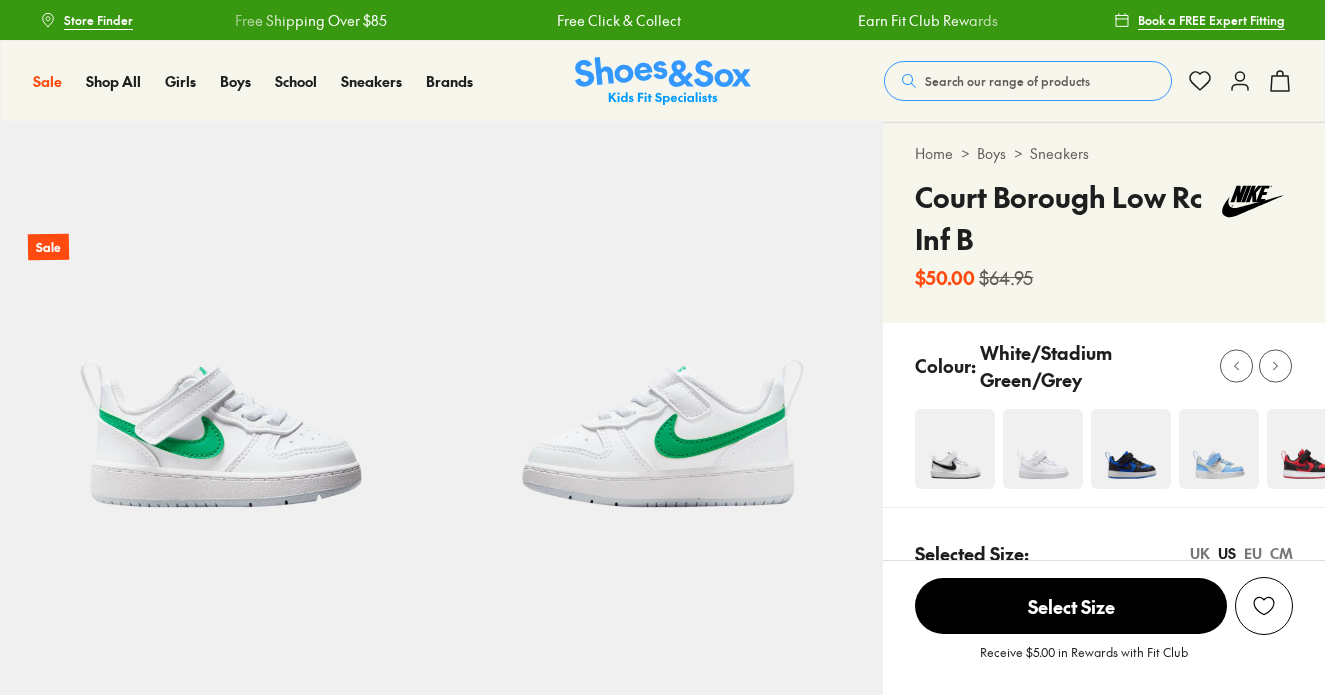 select on "*" 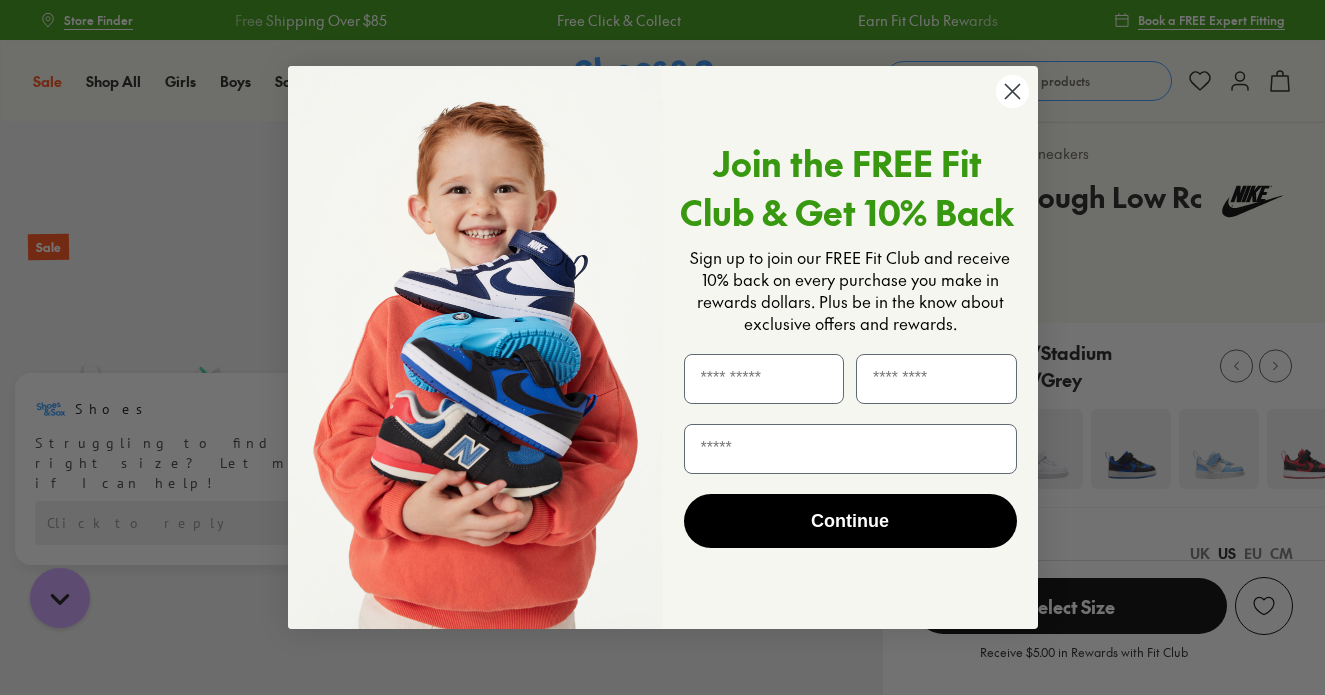 scroll, scrollTop: 0, scrollLeft: 0, axis: both 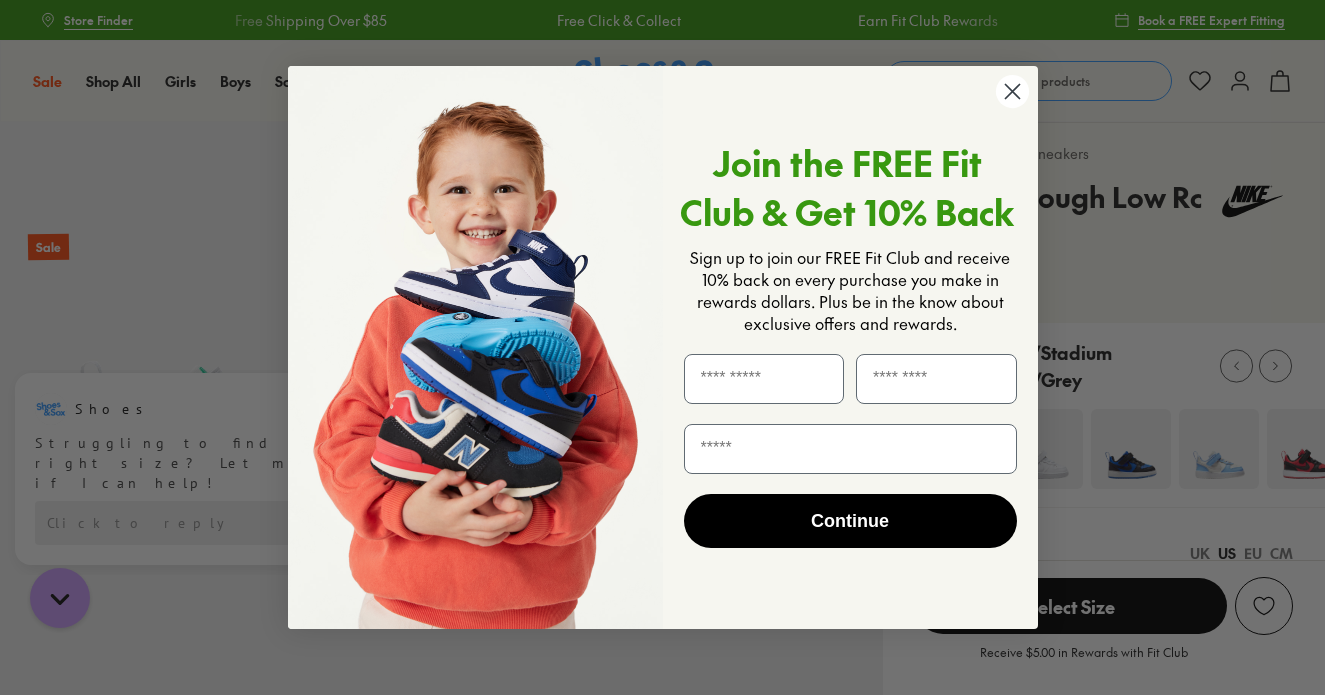 click 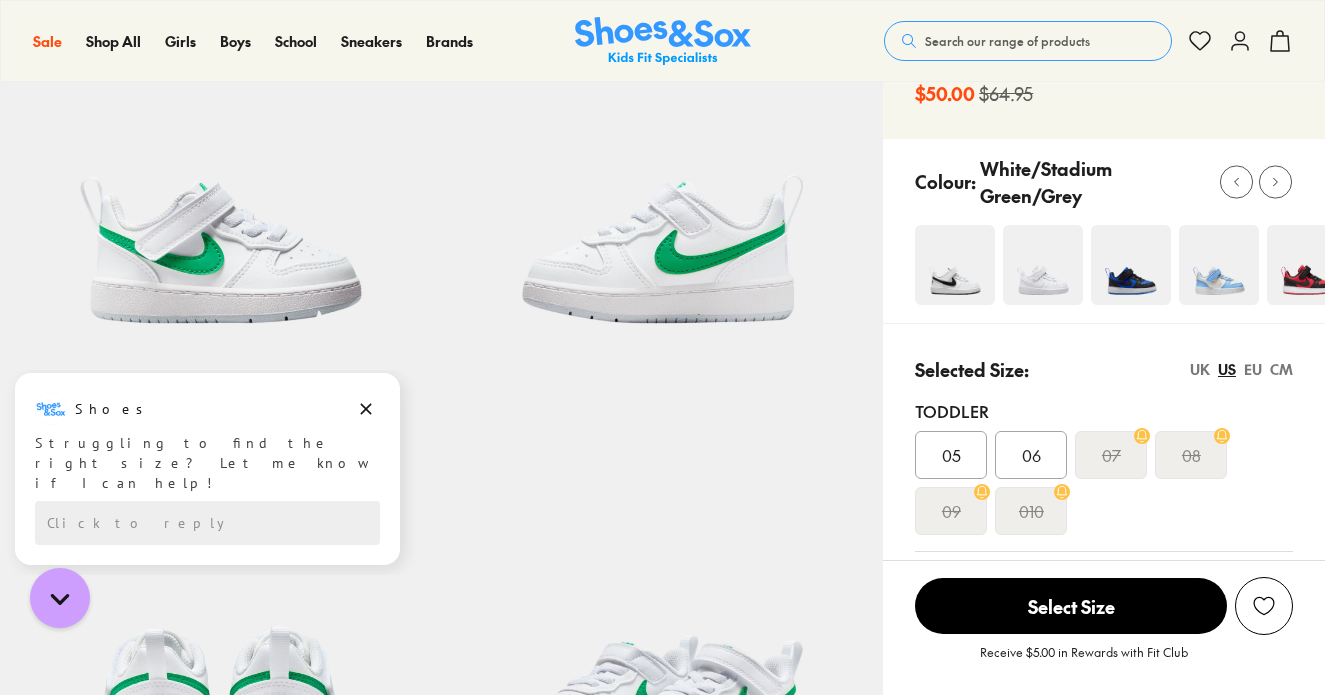 scroll, scrollTop: 184, scrollLeft: 0, axis: vertical 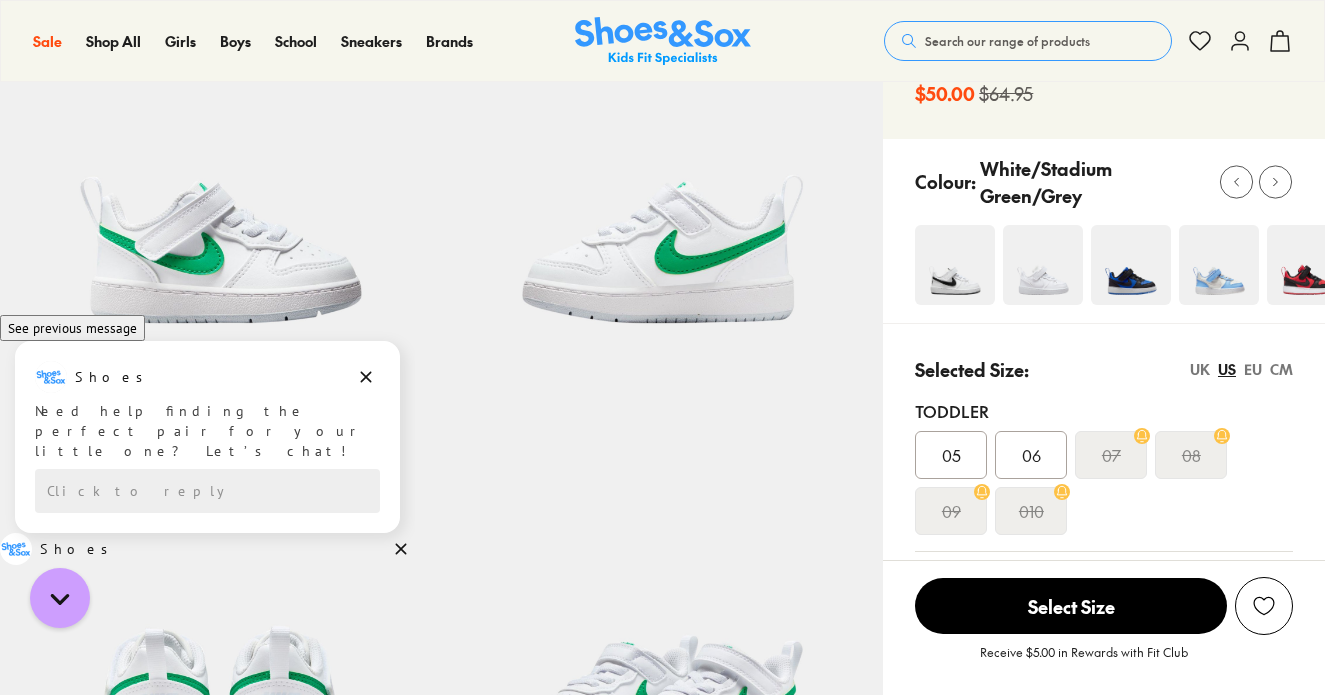click at bounding box center (1043, 265) 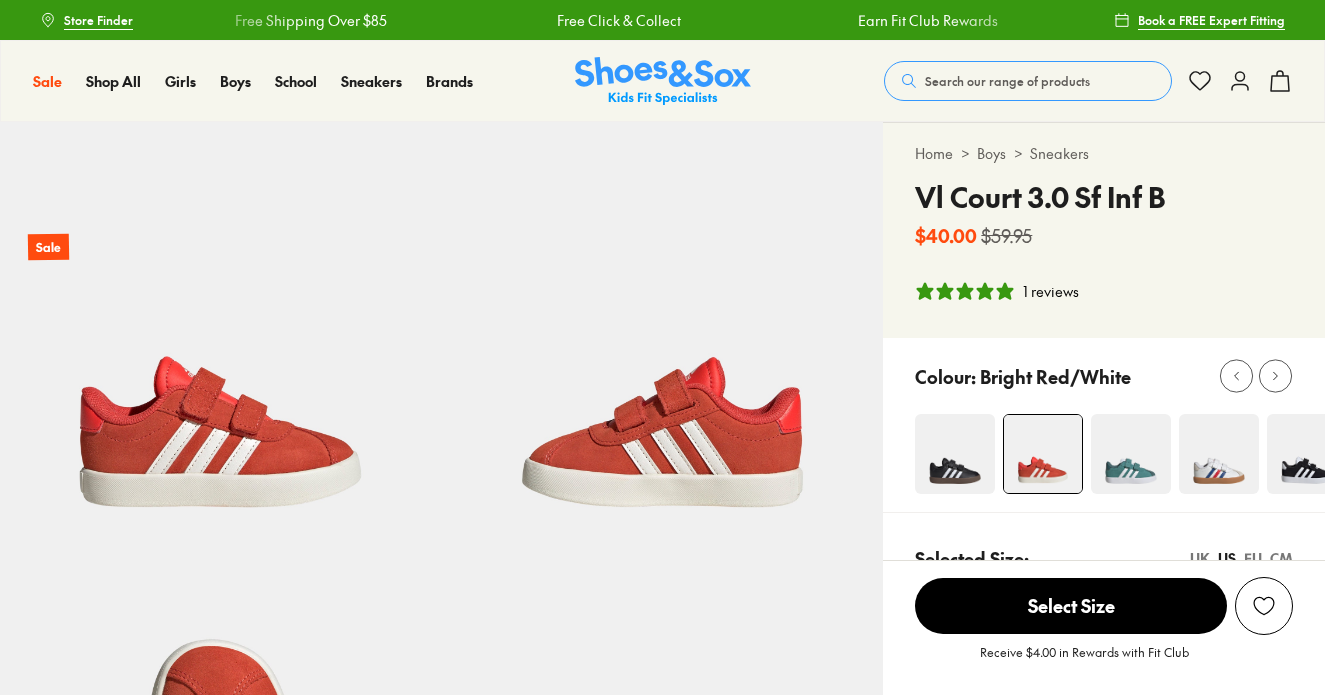 select on "*" 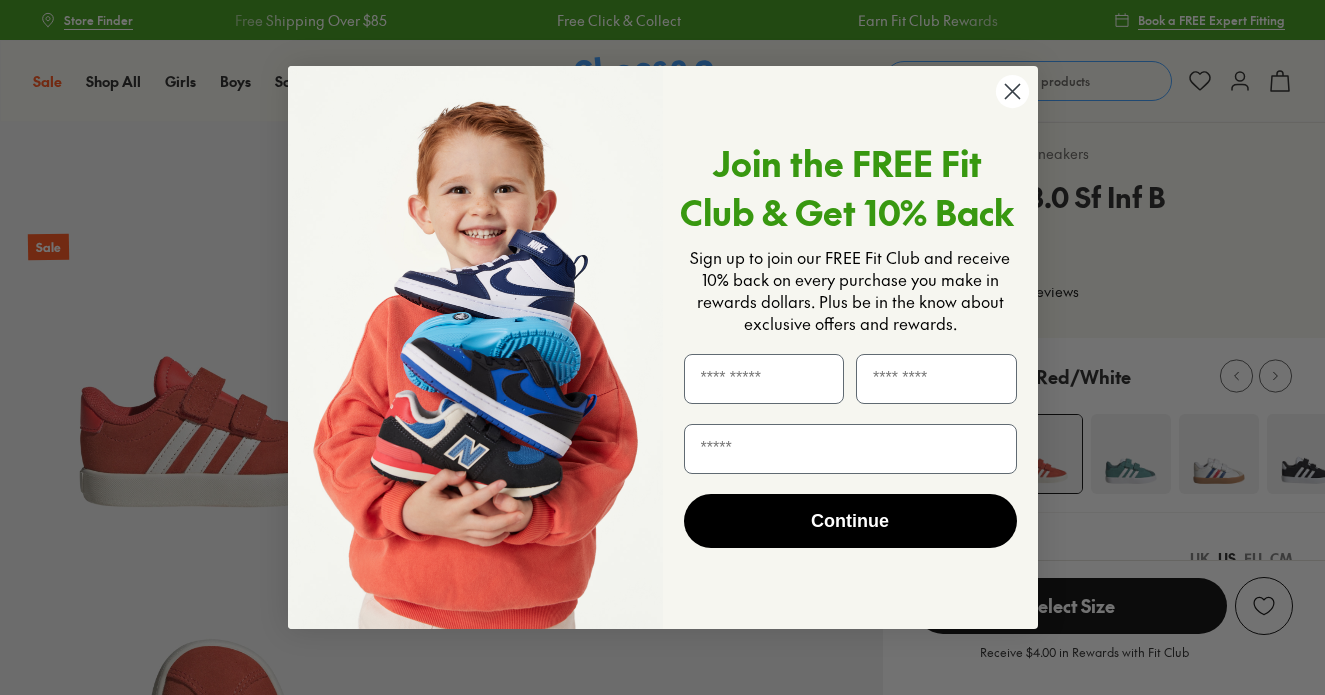 scroll, scrollTop: 0, scrollLeft: 0, axis: both 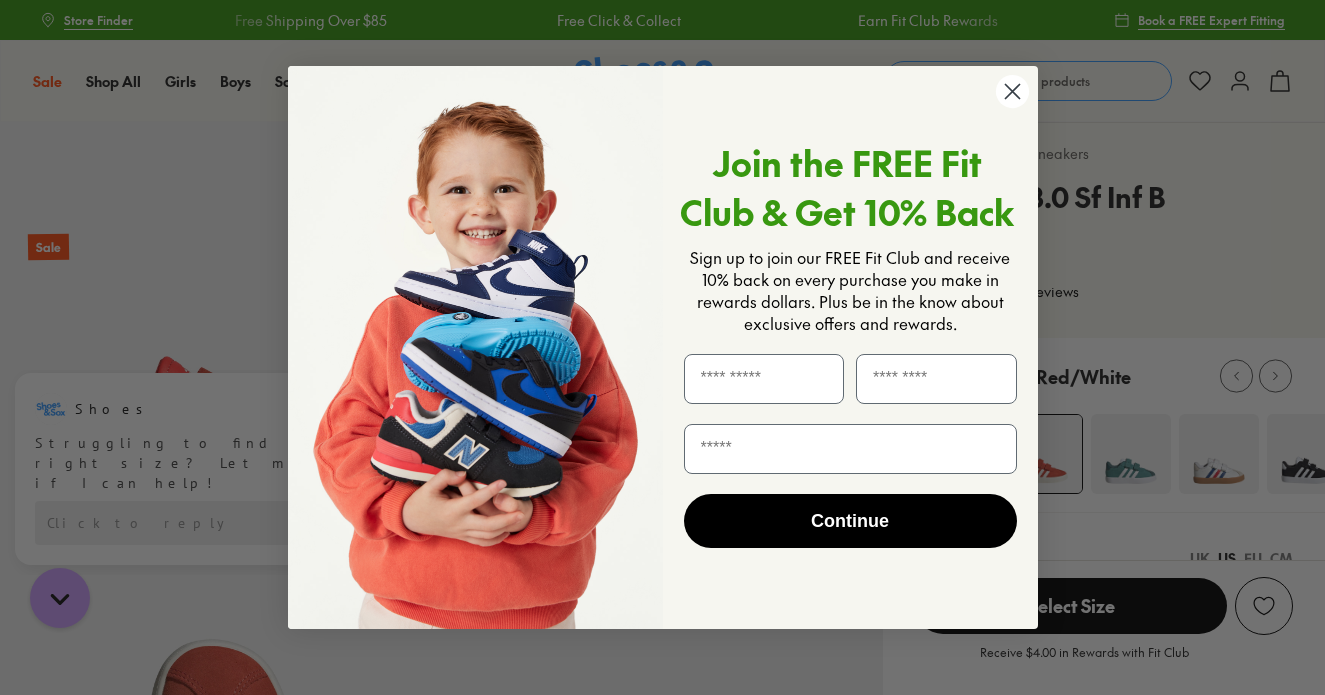 click 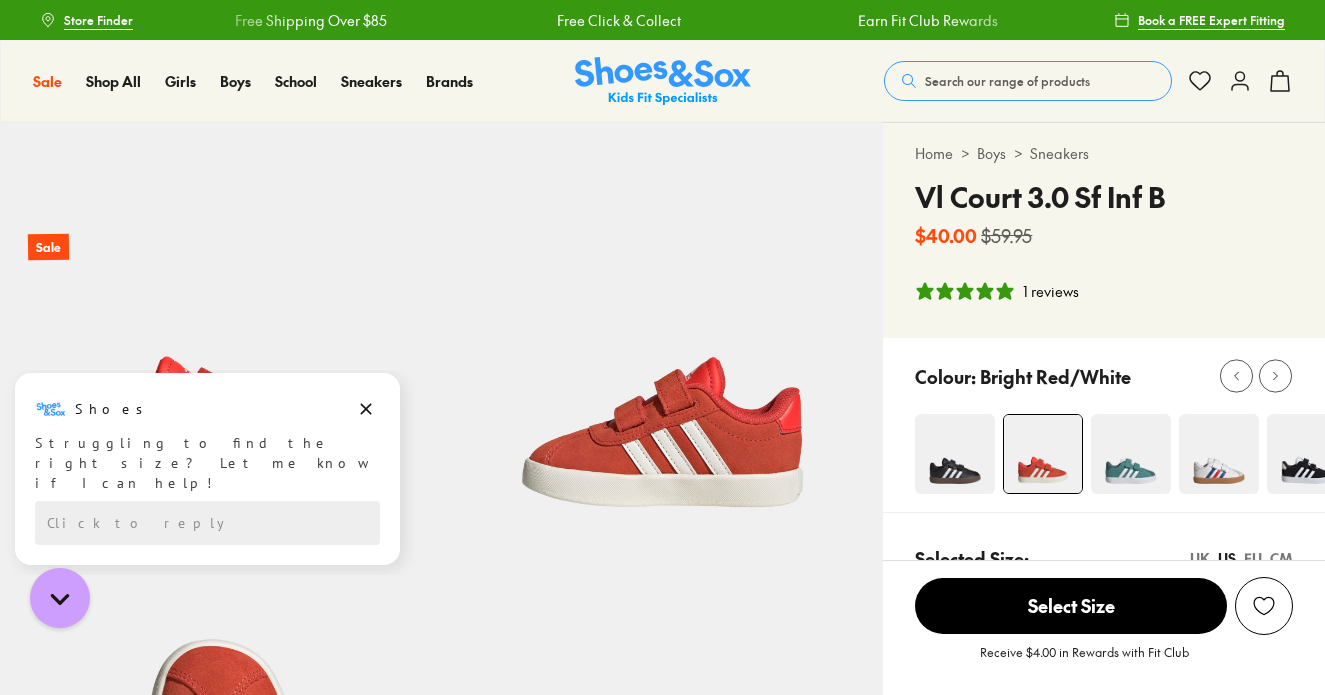 scroll, scrollTop: 0, scrollLeft: 0, axis: both 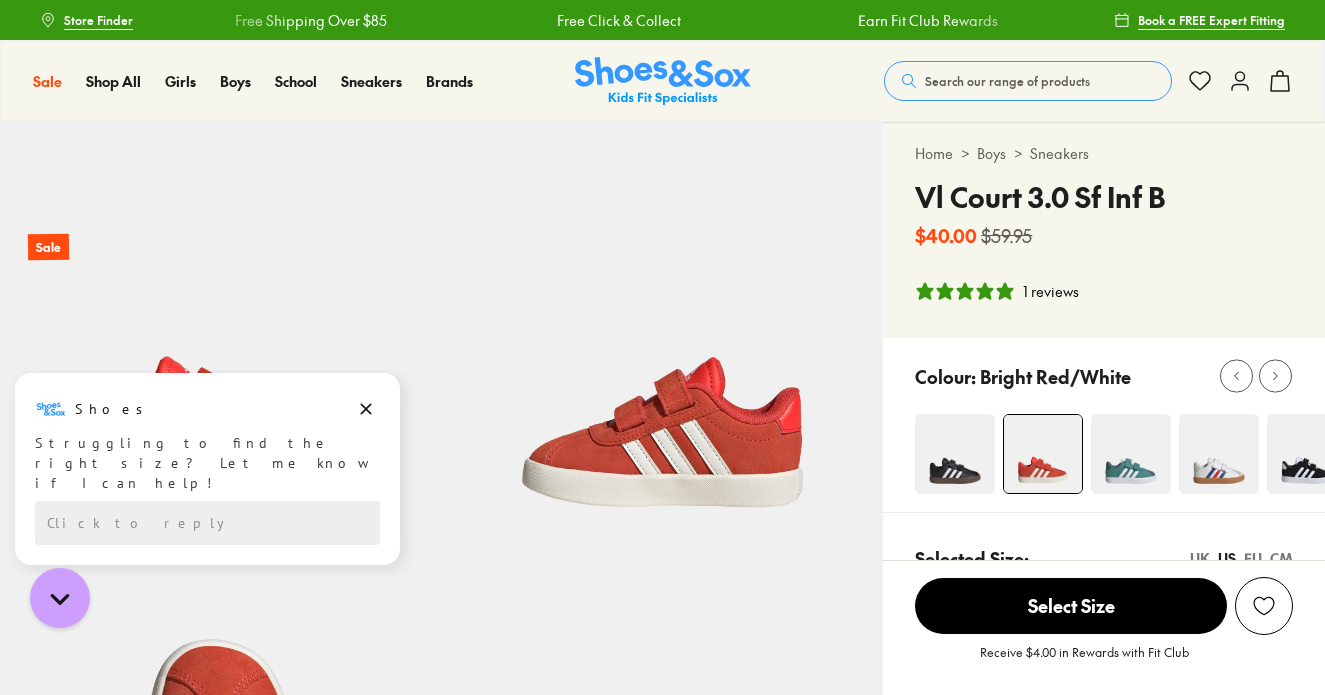 click at bounding box center (1131, 454) 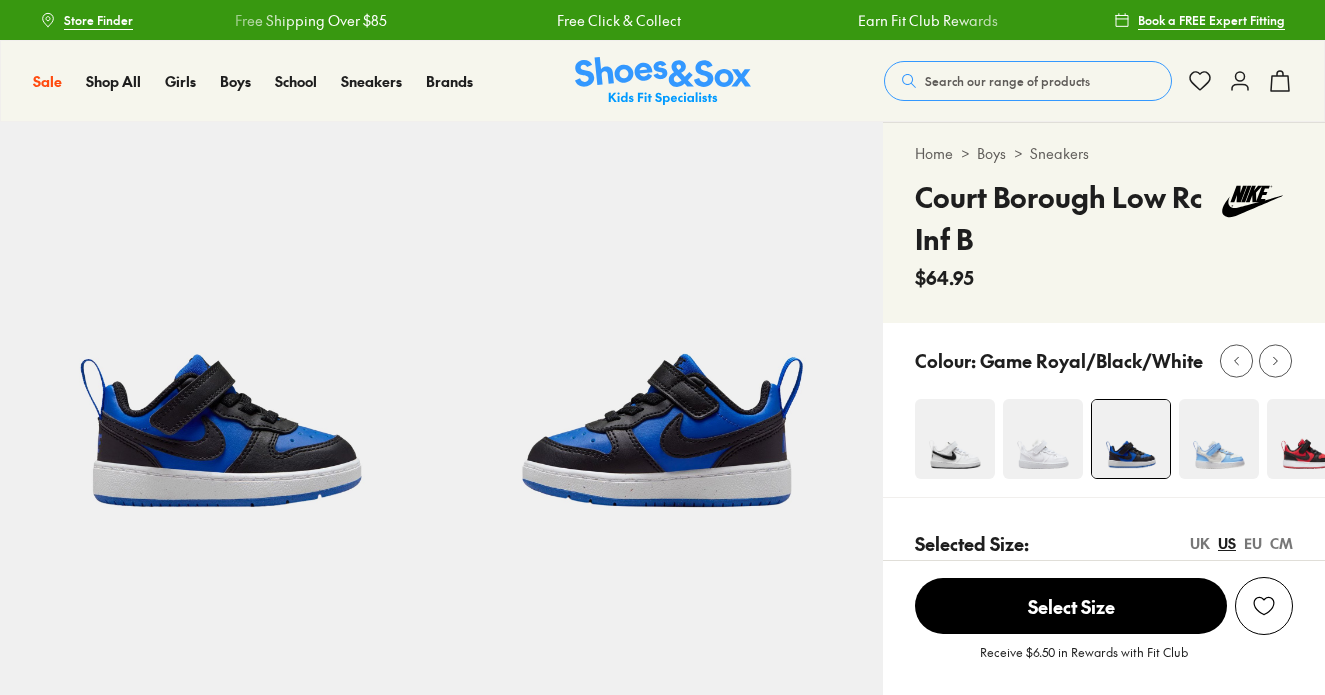 scroll, scrollTop: 0, scrollLeft: 0, axis: both 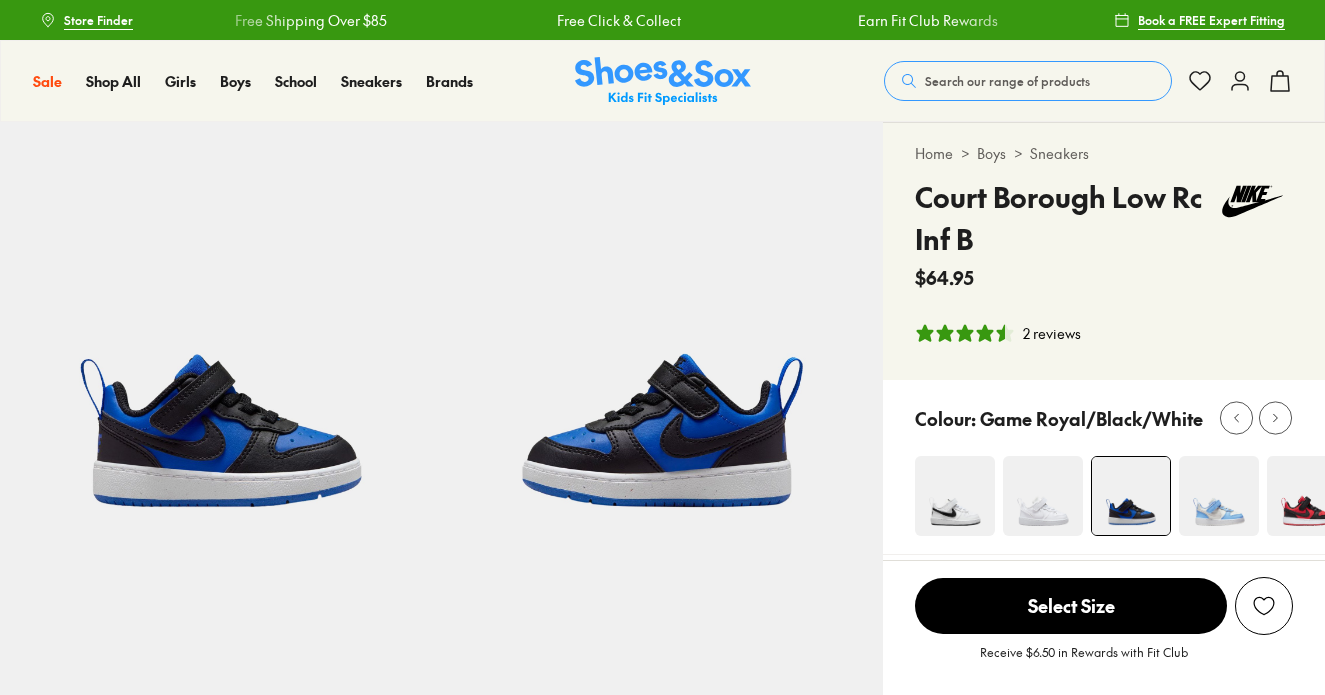 select on "*" 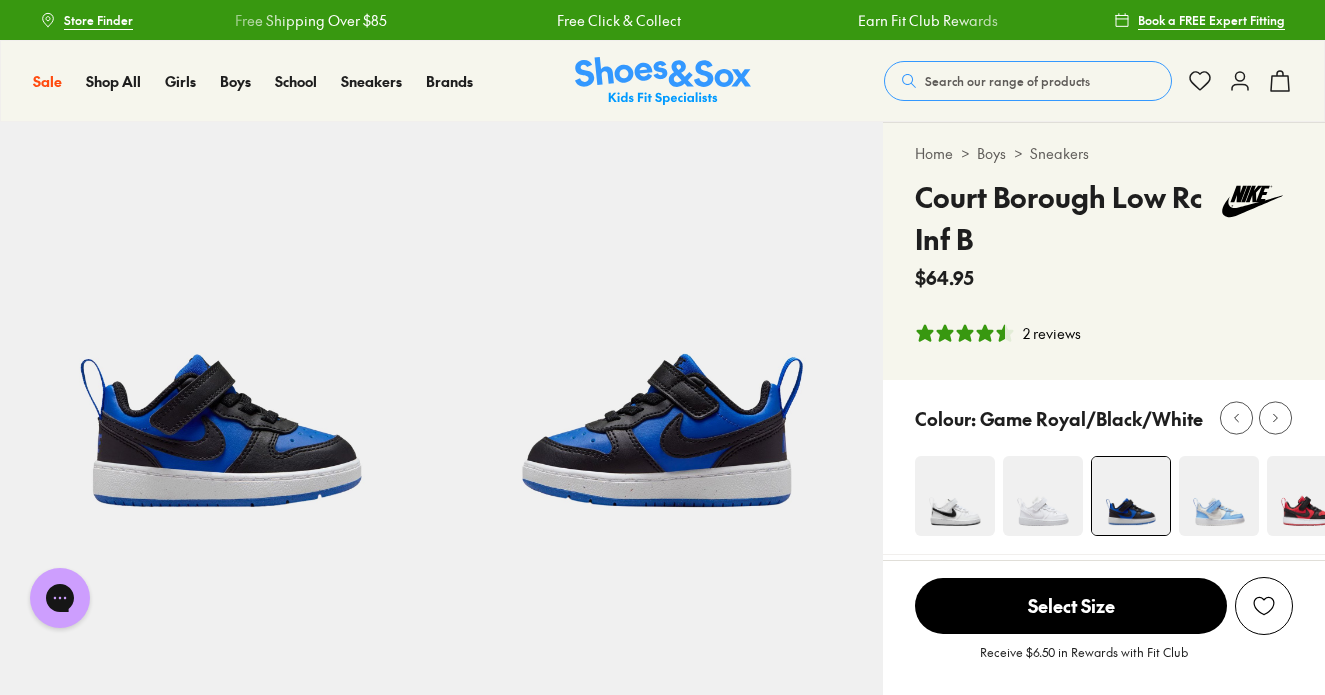 scroll, scrollTop: 0, scrollLeft: 0, axis: both 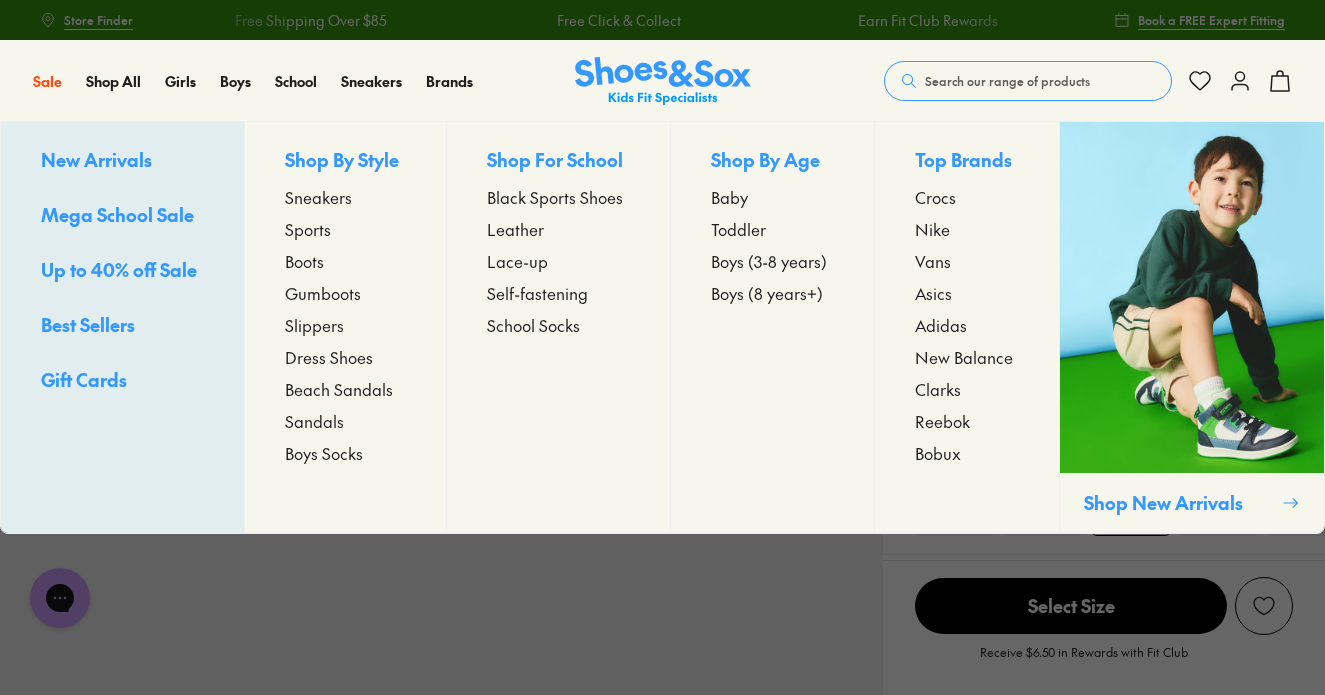 click on "Boys (3-8 years)" at bounding box center (769, 261) 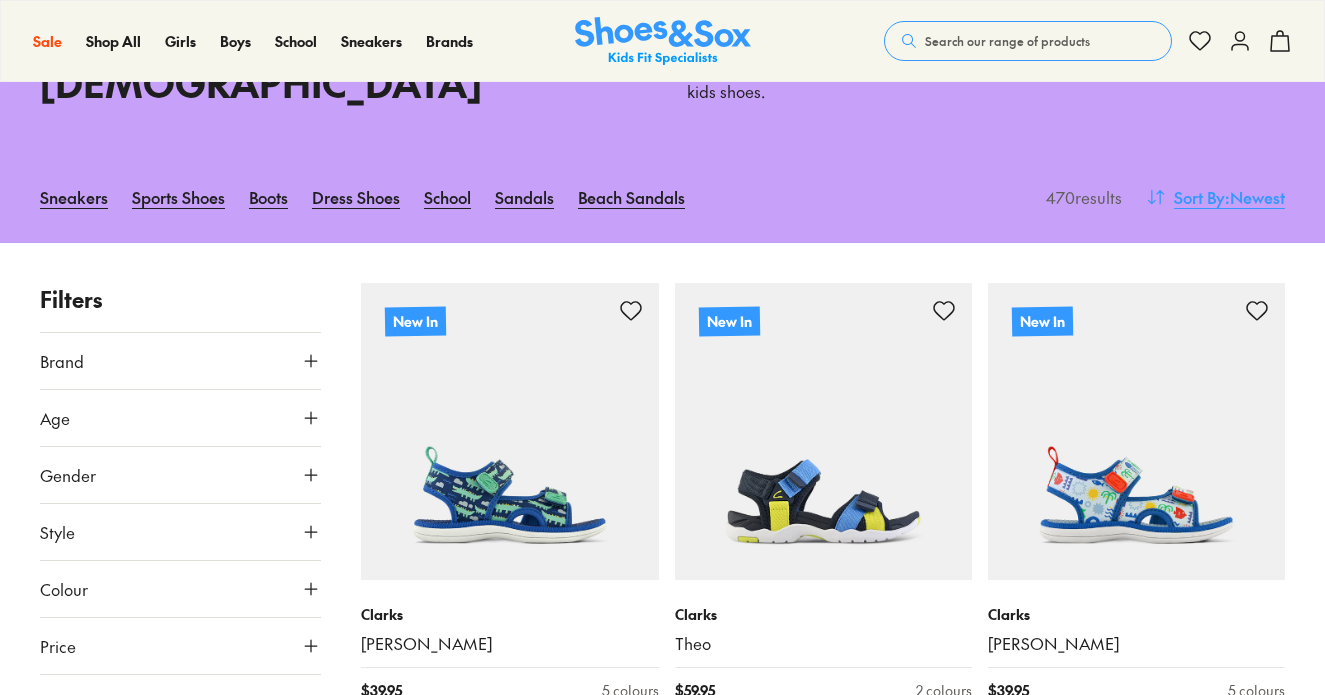 scroll, scrollTop: 178, scrollLeft: 0, axis: vertical 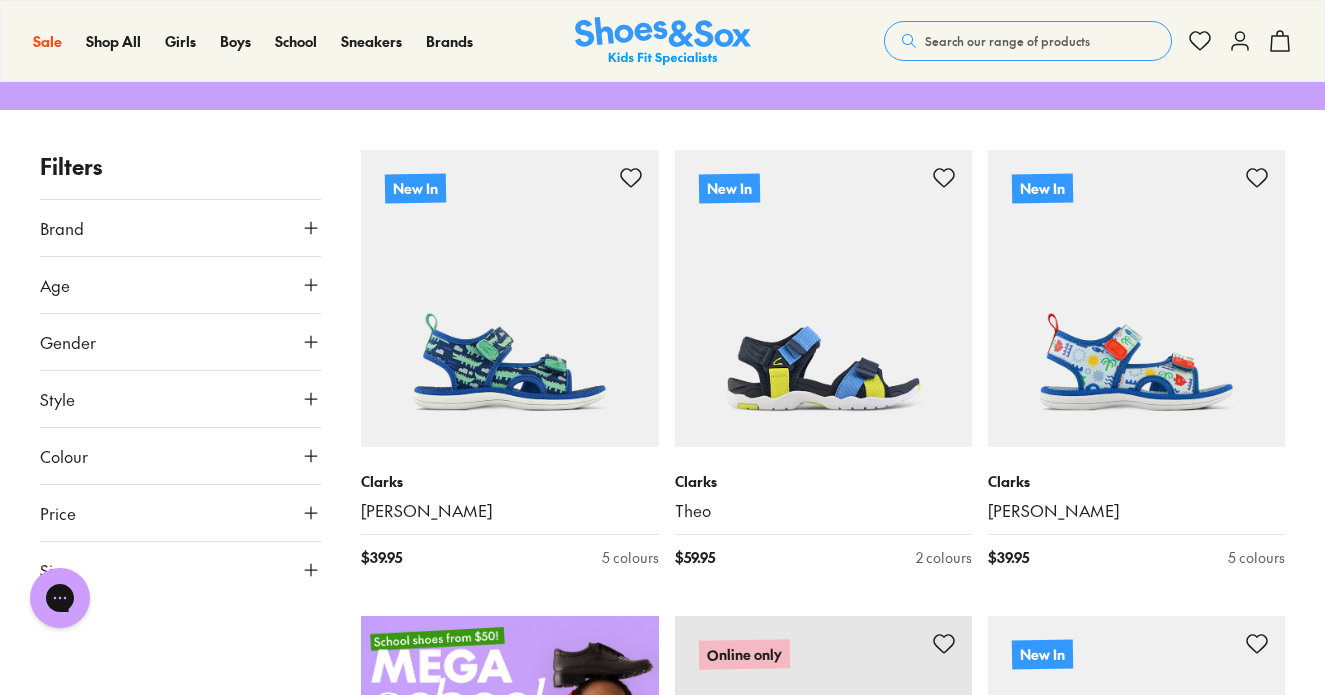 click 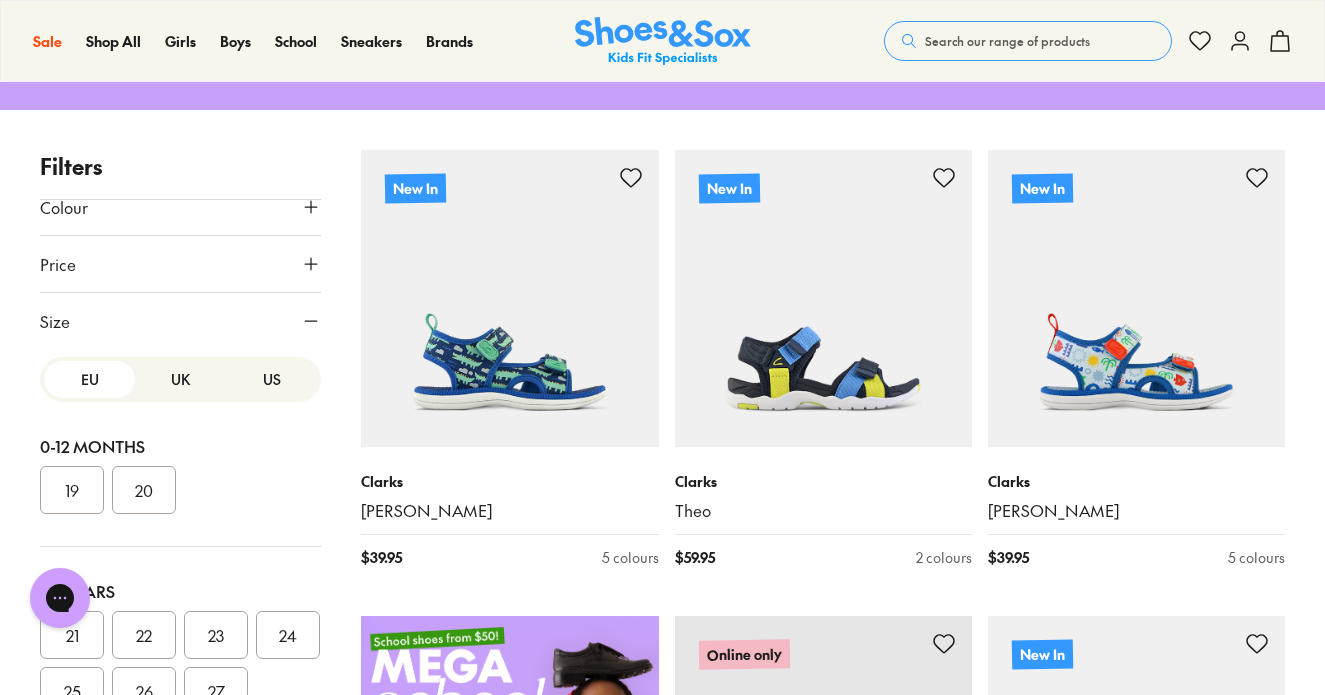 scroll, scrollTop: 249, scrollLeft: 0, axis: vertical 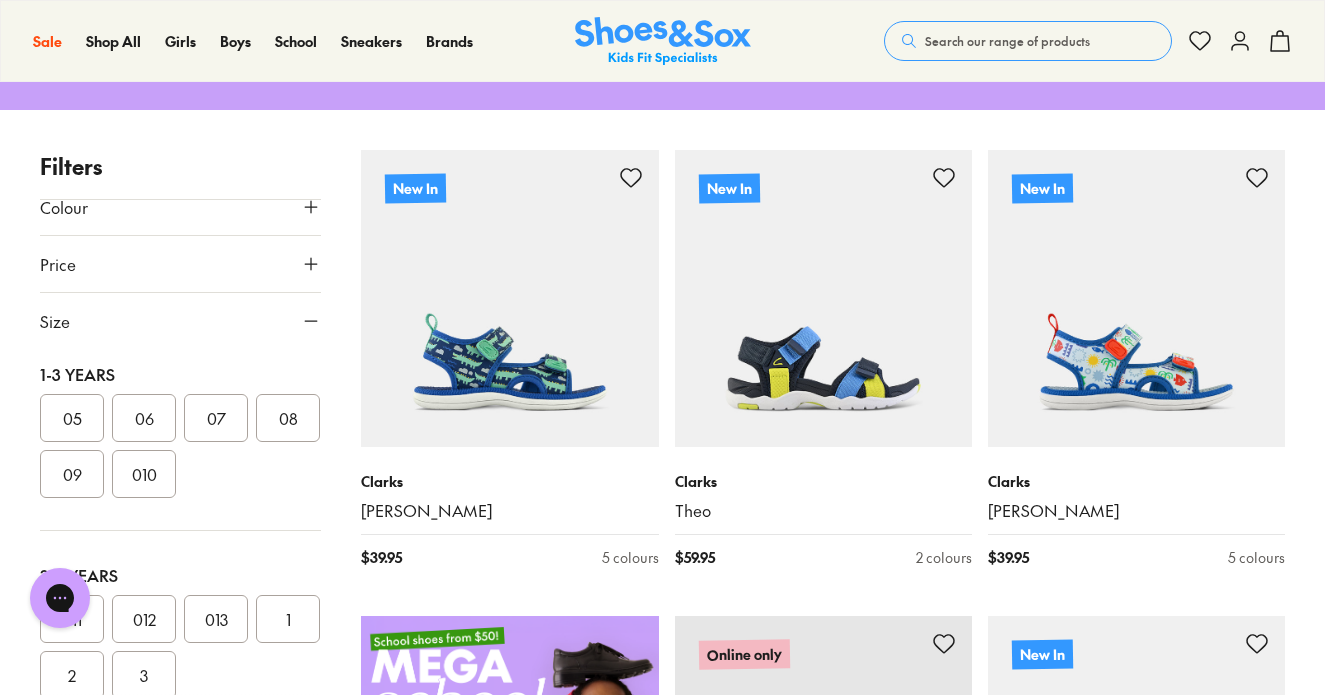 click on "010" at bounding box center (144, 474) 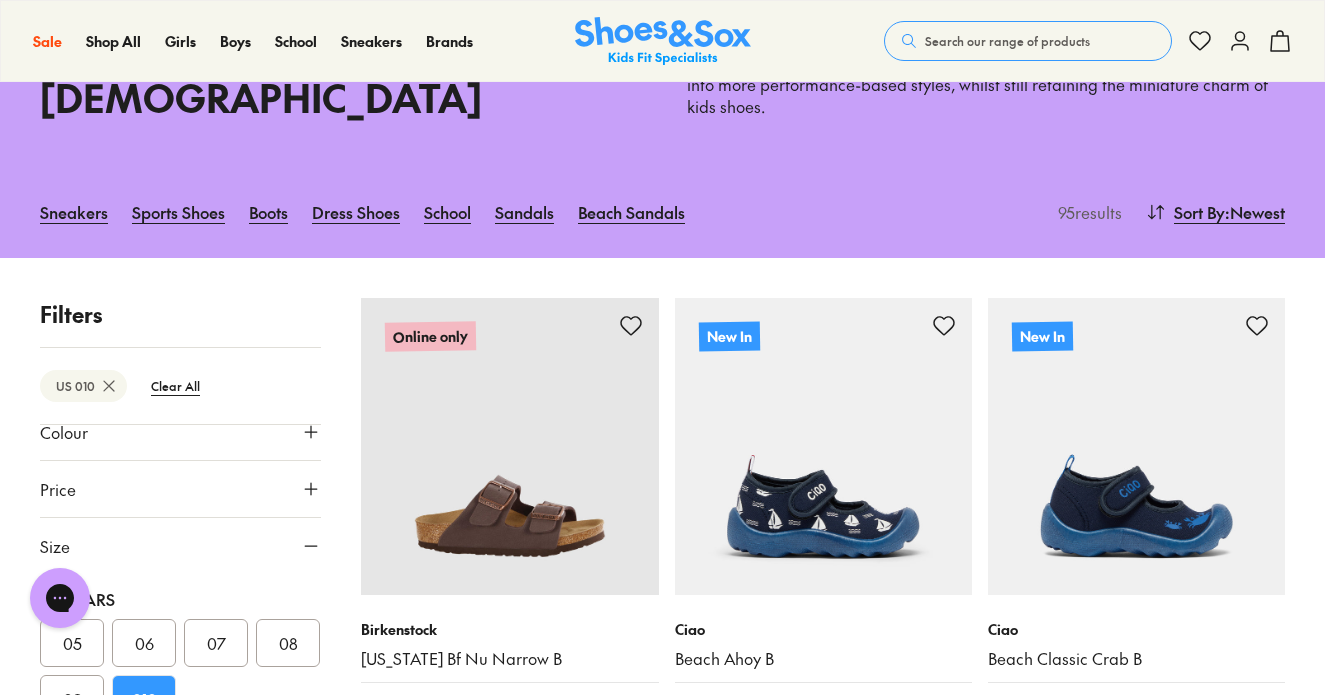 scroll, scrollTop: 192, scrollLeft: 0, axis: vertical 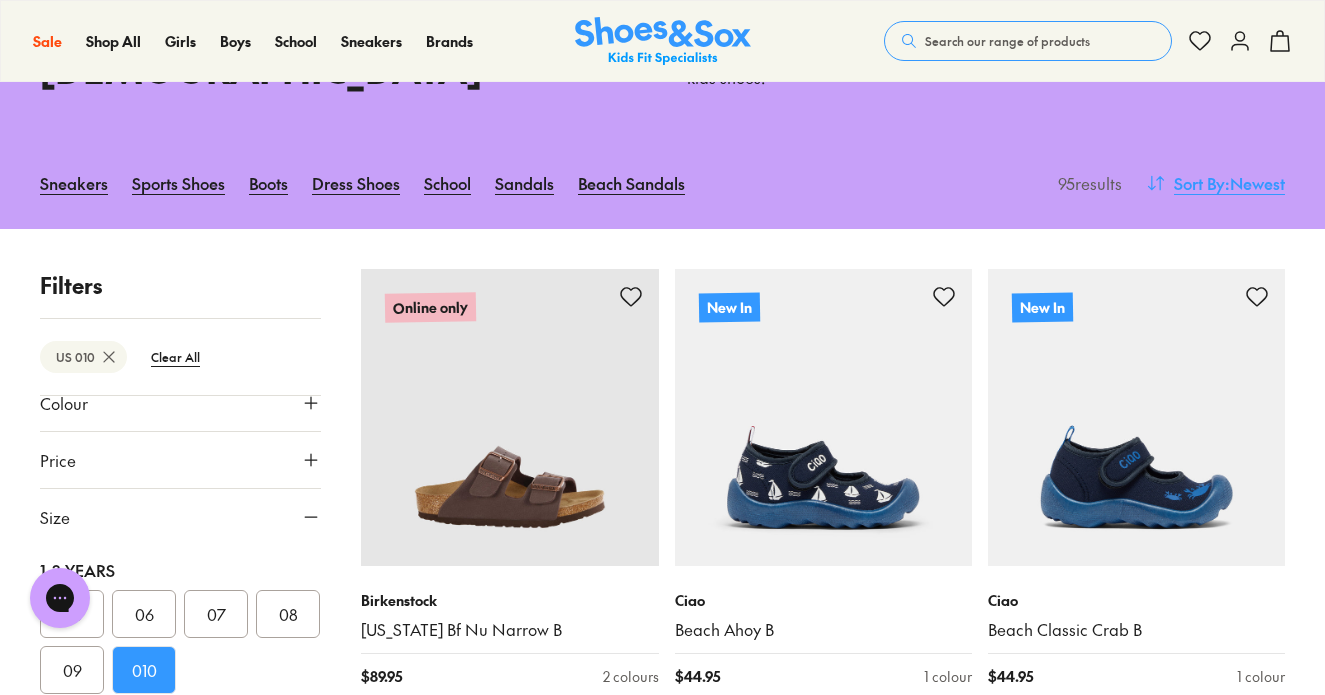 click on ":  Newest" at bounding box center (1255, 183) 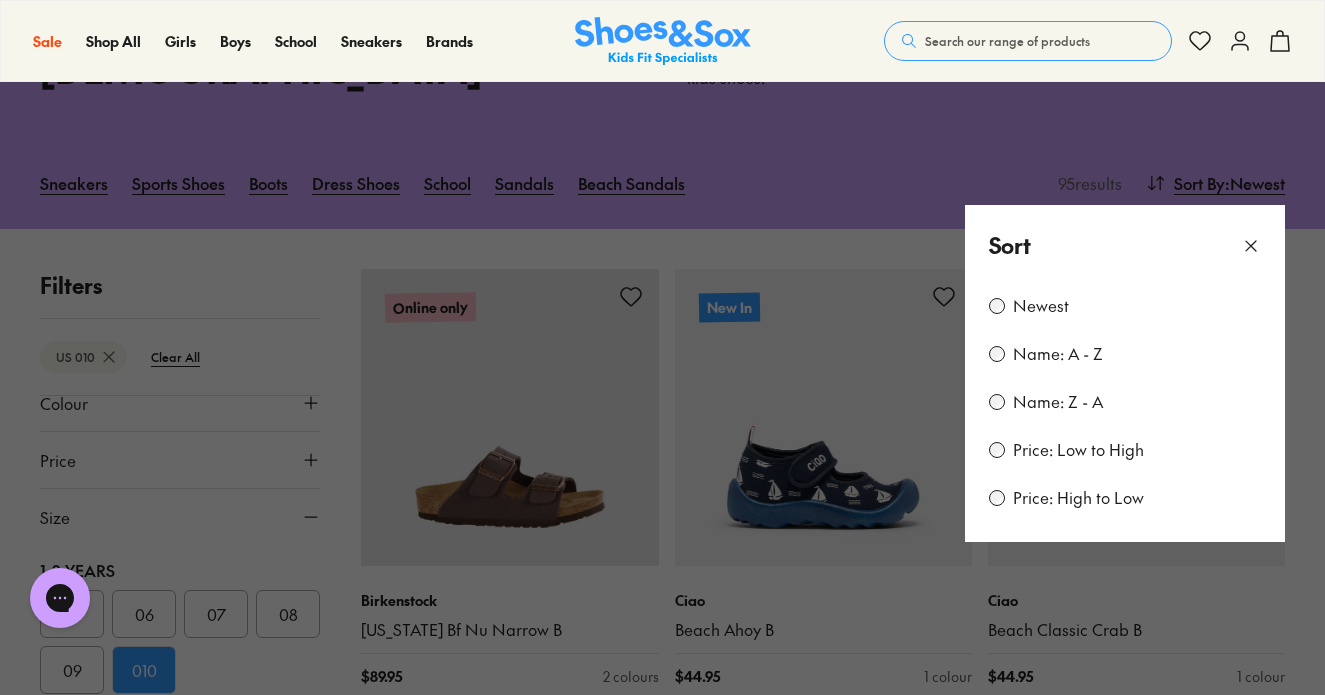 click on "Newest Name: A - Z Name: Z - A Price: Low to High Price: High to Low" at bounding box center (1125, 414) 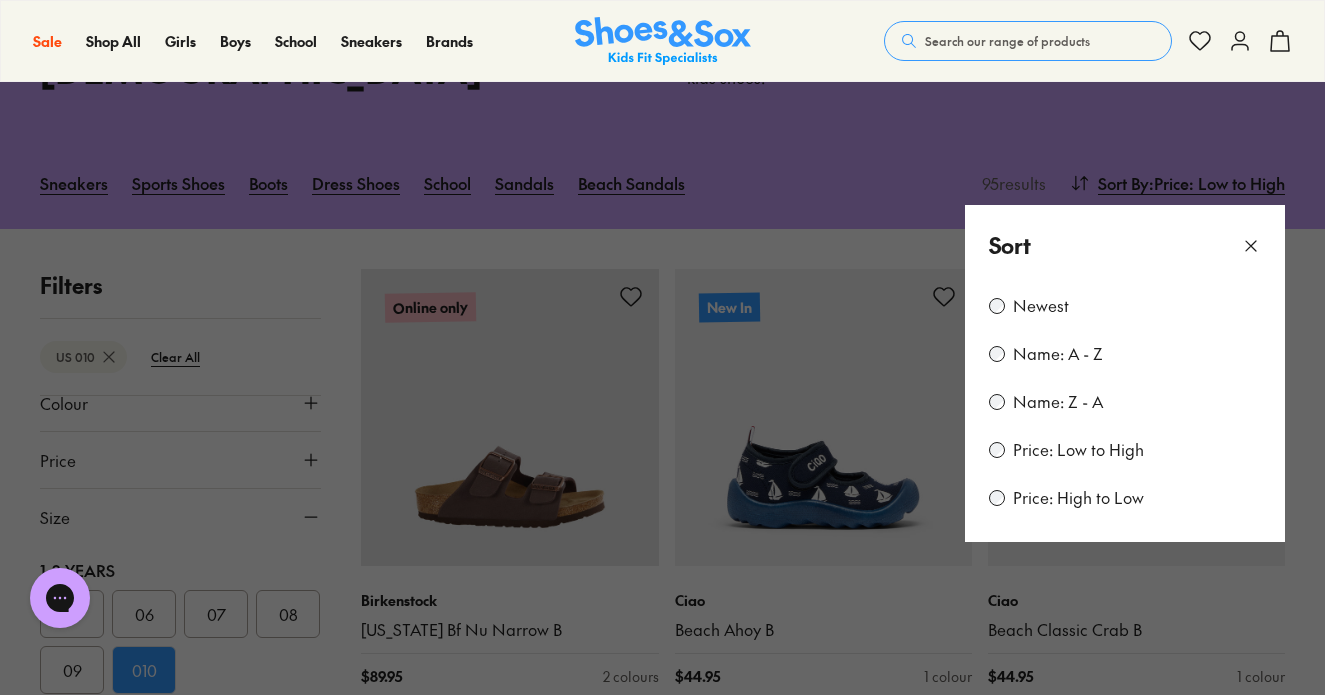 scroll, scrollTop: 213, scrollLeft: 0, axis: vertical 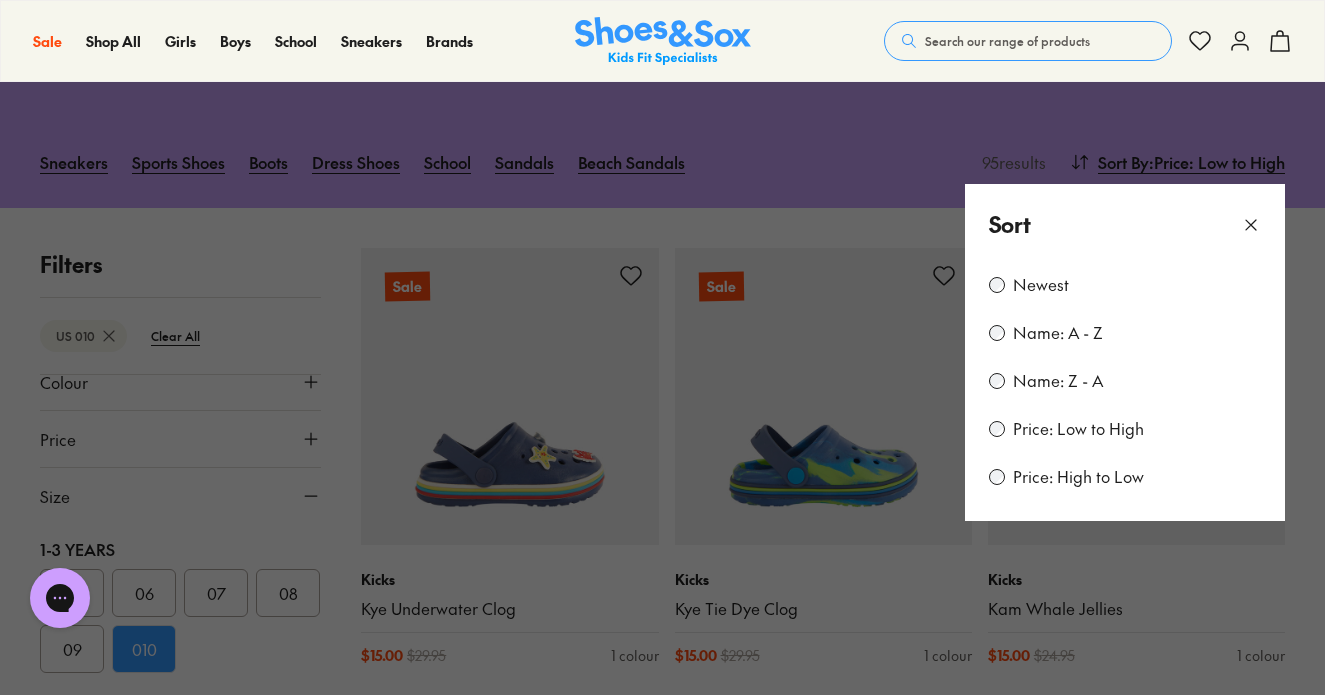 click 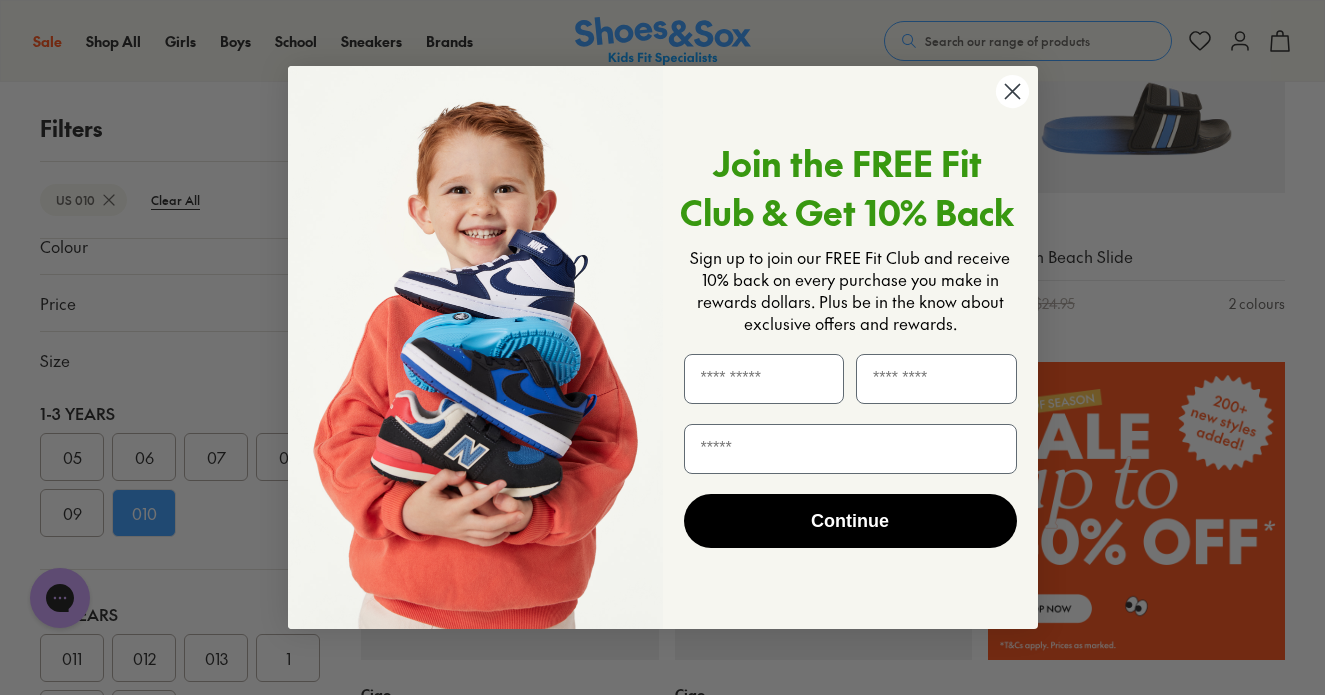 scroll, scrollTop: 1045, scrollLeft: 0, axis: vertical 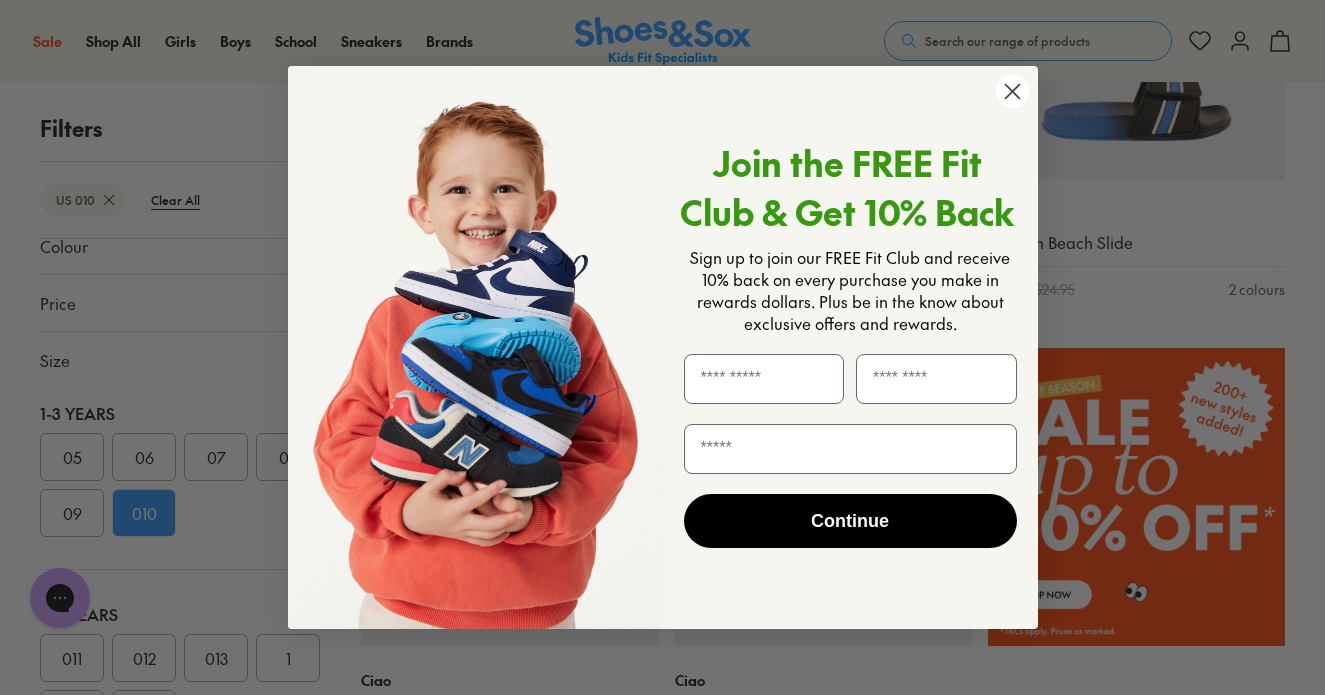 click 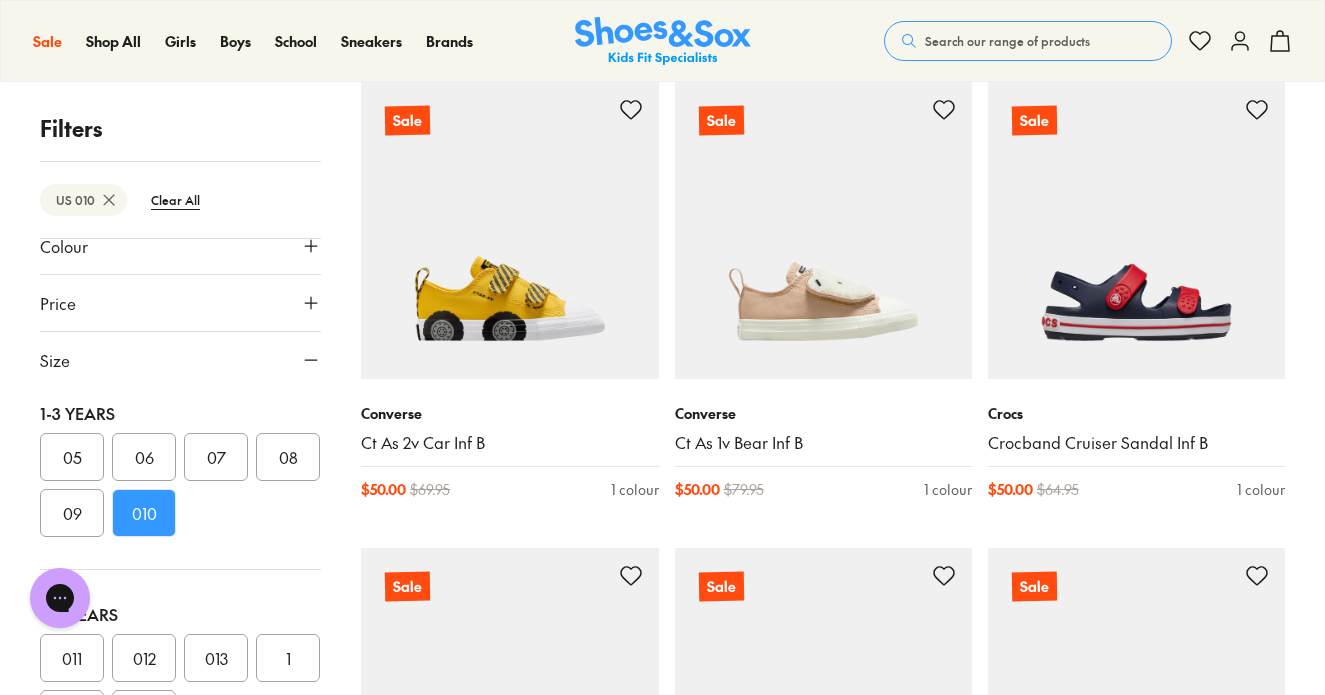 scroll, scrollTop: 3316, scrollLeft: 0, axis: vertical 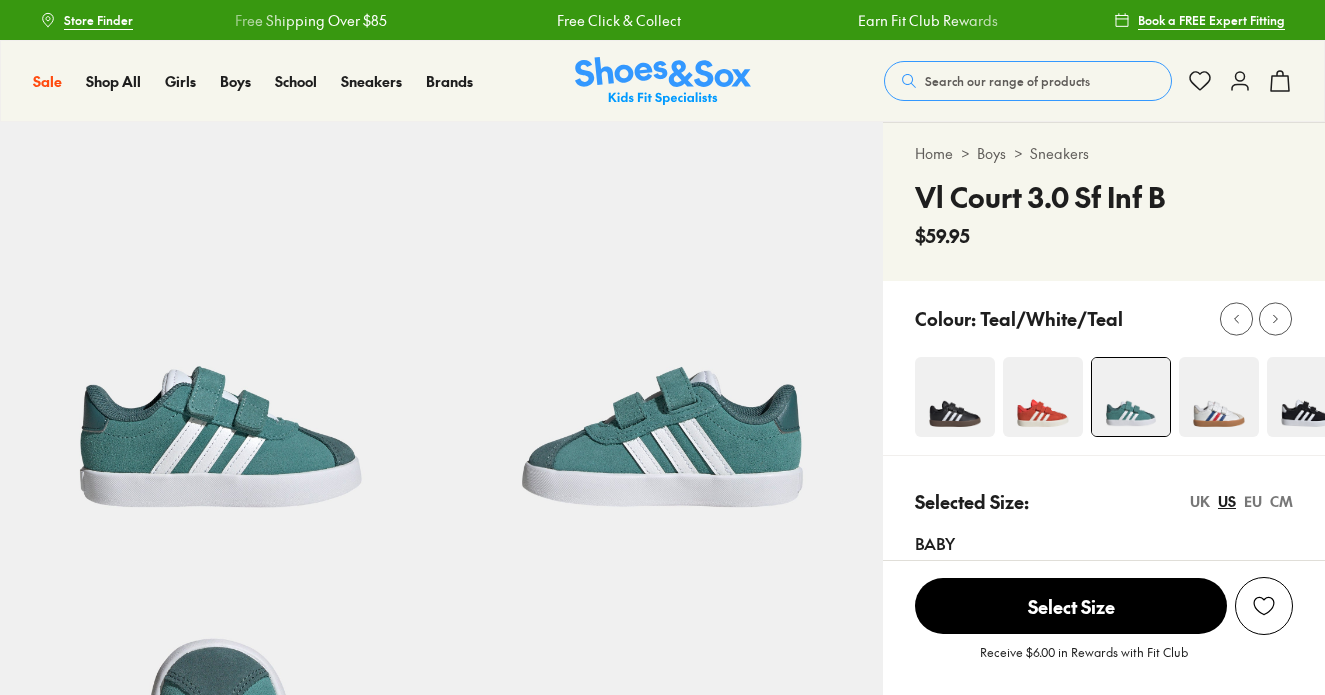 select on "*" 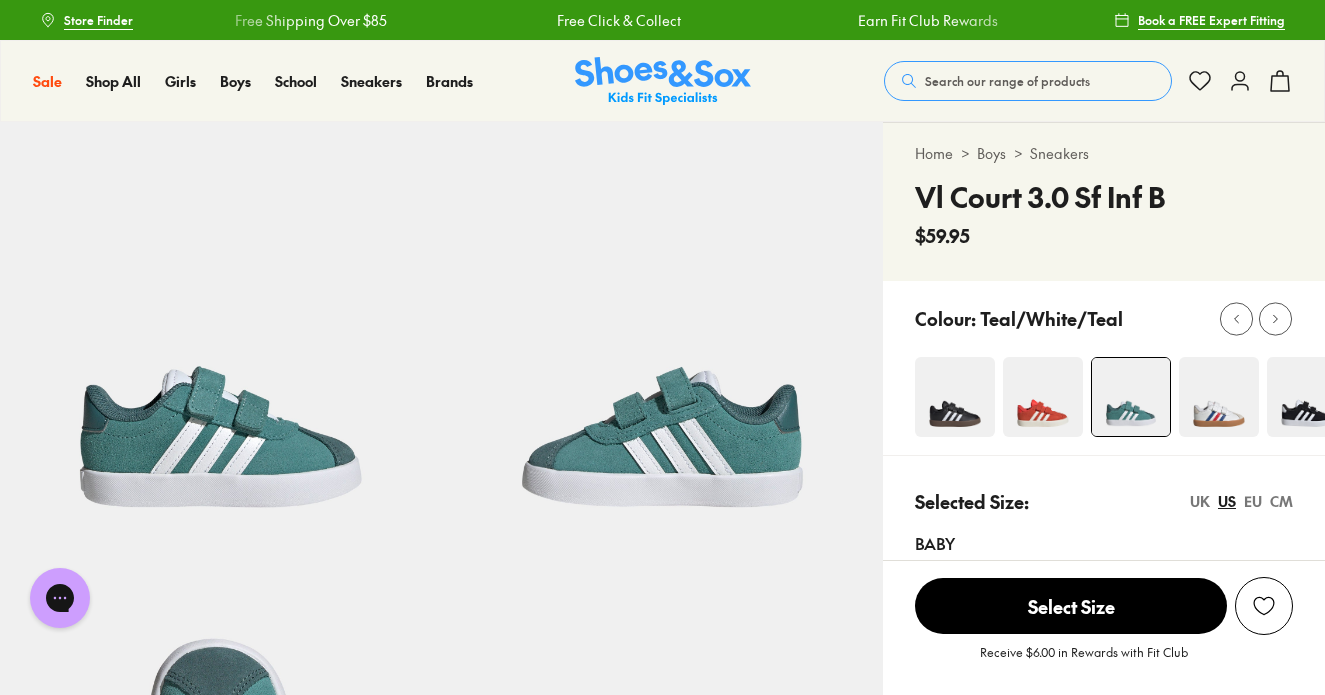 scroll, scrollTop: 0, scrollLeft: 0, axis: both 